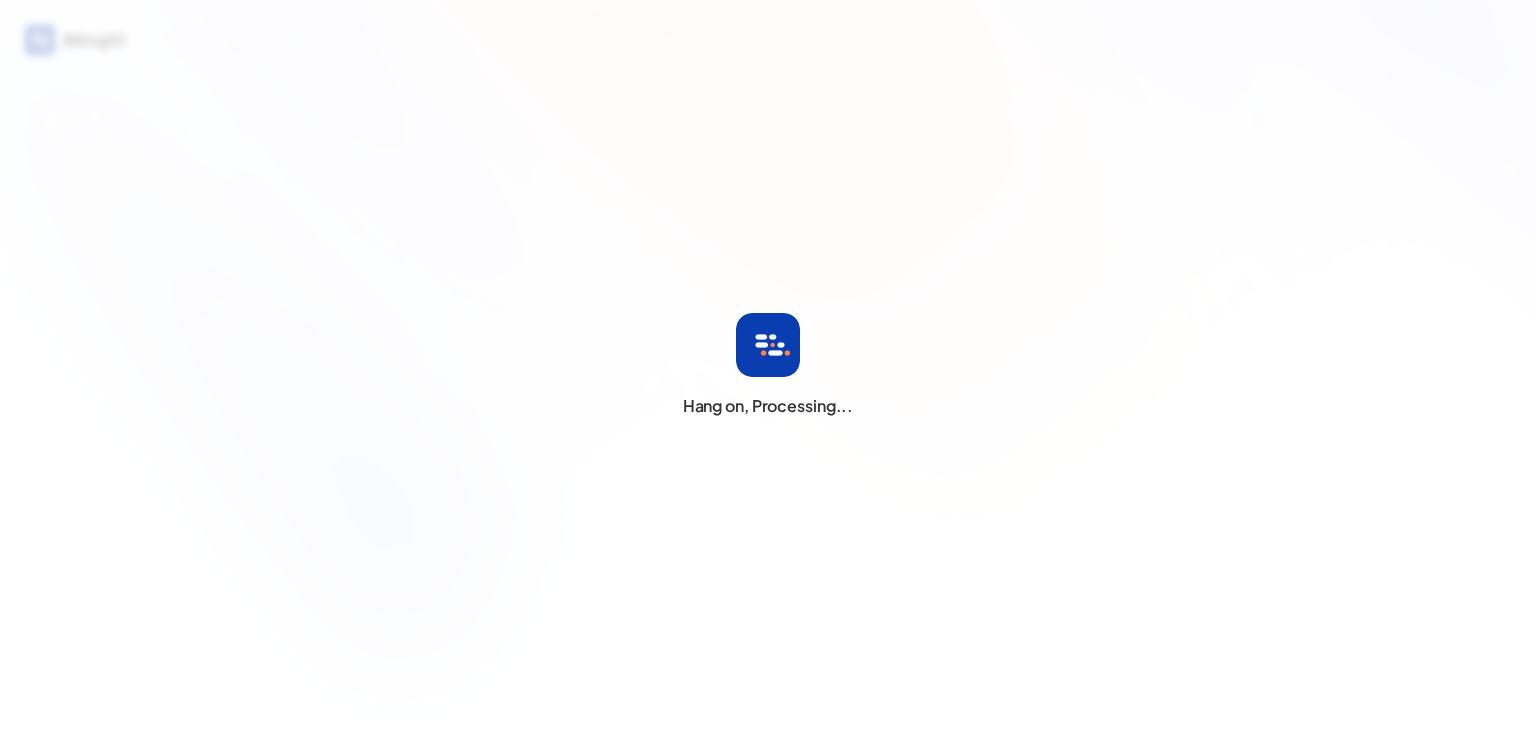 scroll, scrollTop: 0, scrollLeft: 0, axis: both 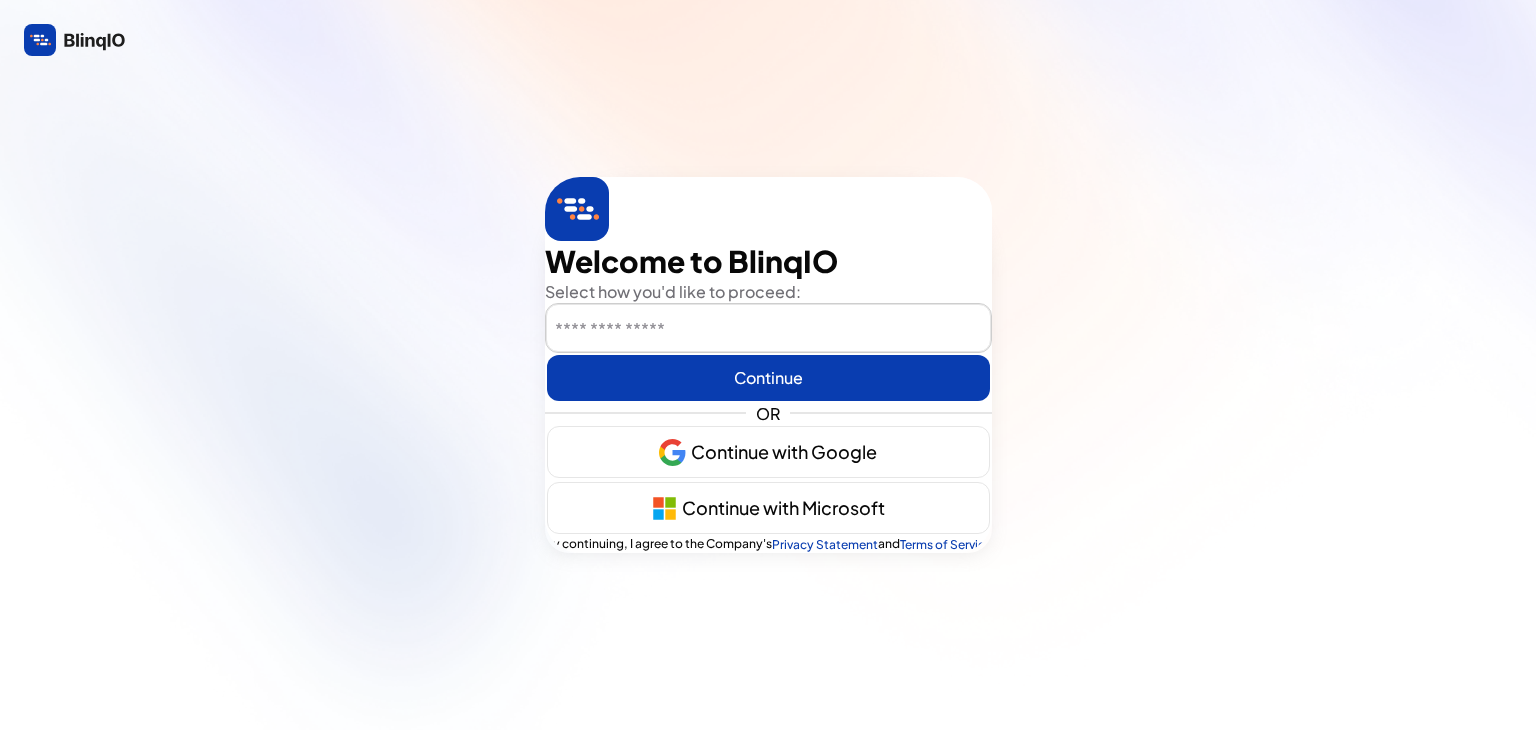 click at bounding box center (768, 329) 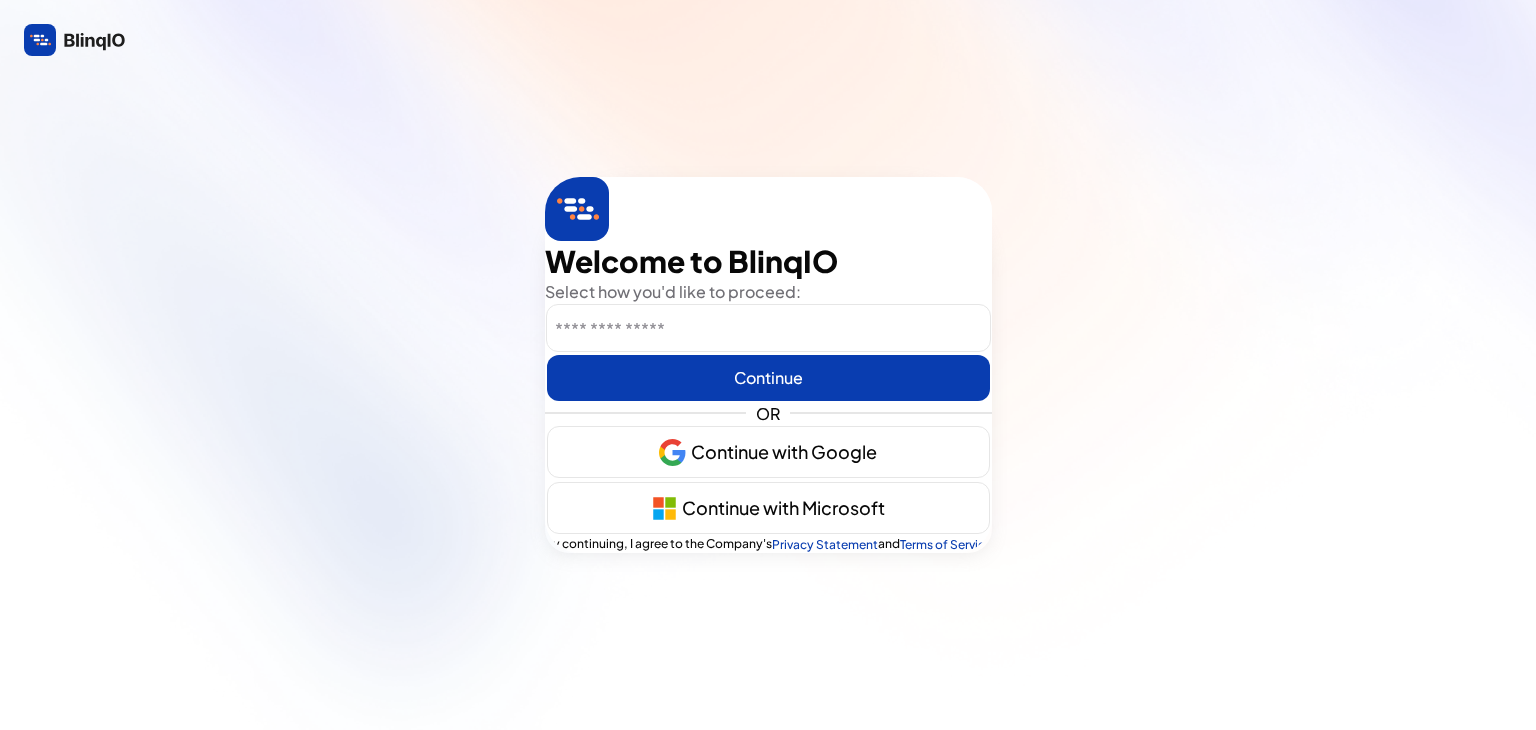 drag, startPoint x: 539, startPoint y: 250, endPoint x: 869, endPoint y: 256, distance: 330.05453 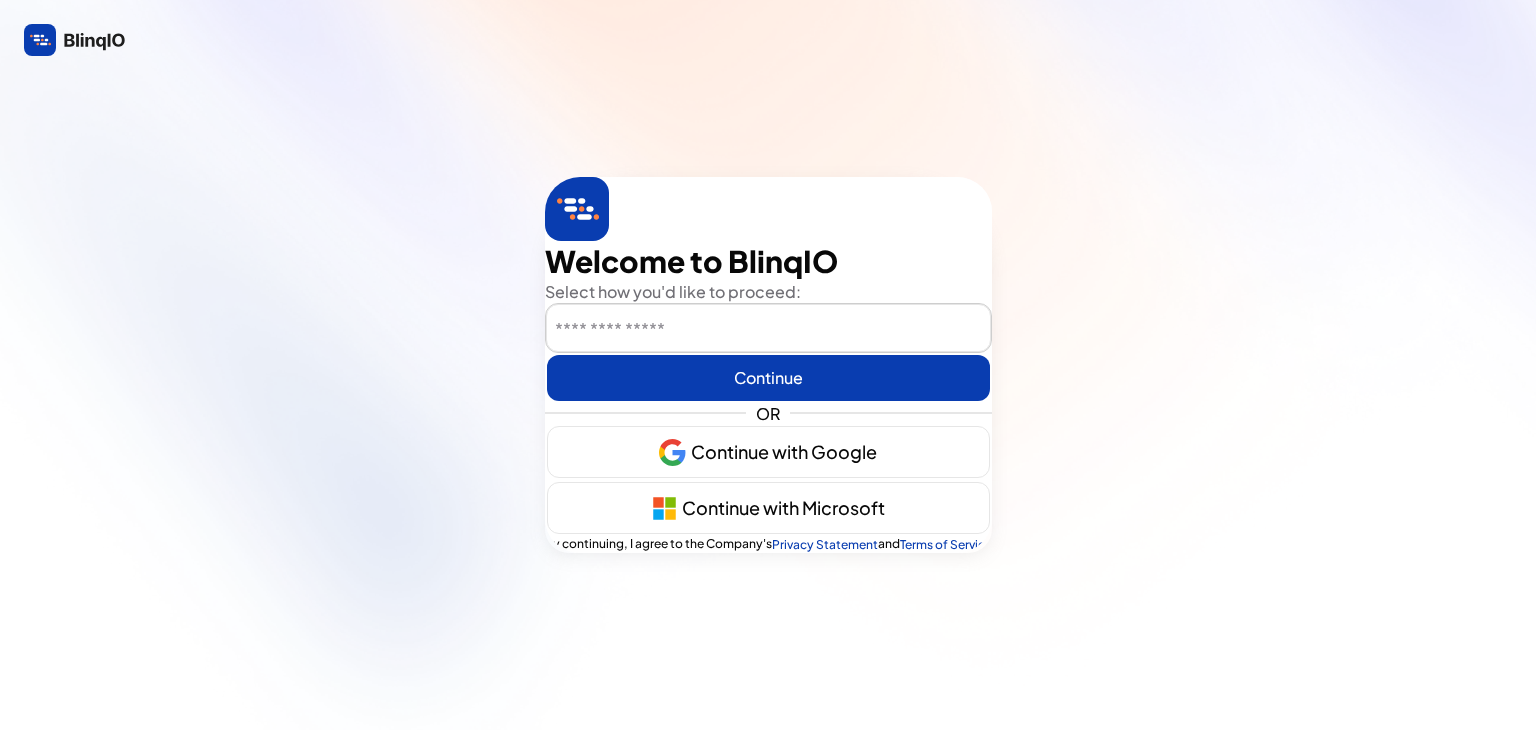 click at bounding box center [768, 329] 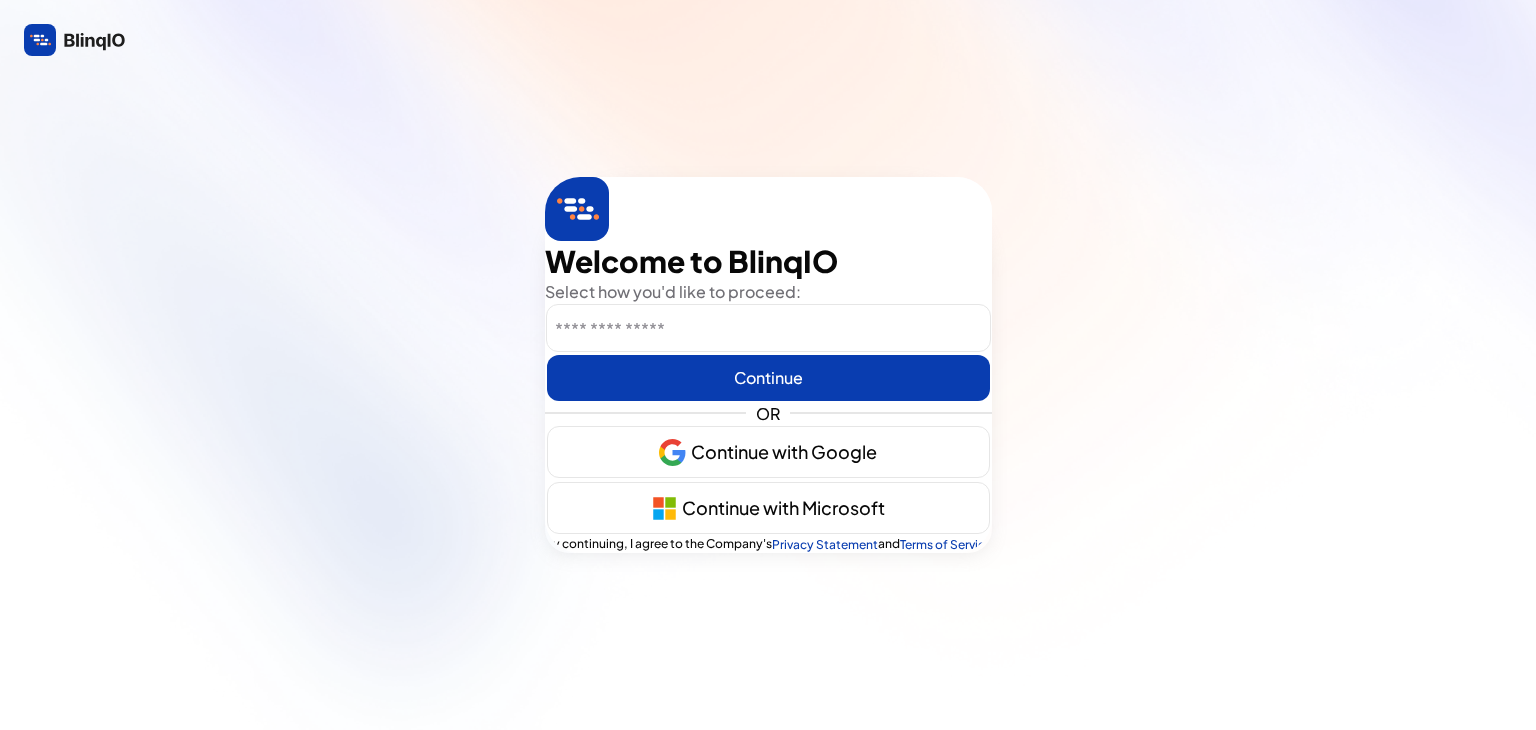 click on "Select how you'd like to proceed:" at bounding box center (768, 292) 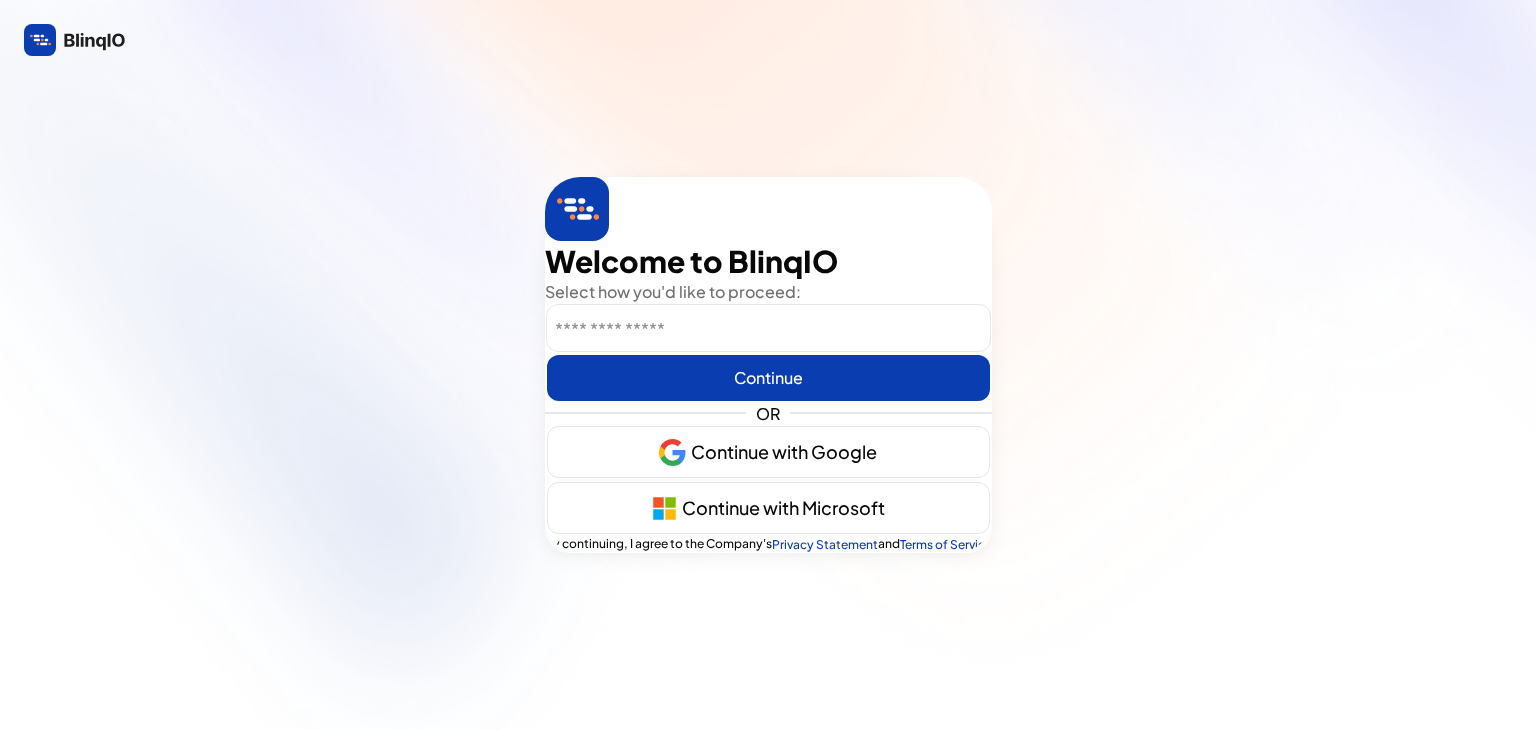 drag, startPoint x: 528, startPoint y: 222, endPoint x: 814, endPoint y: 270, distance: 290 